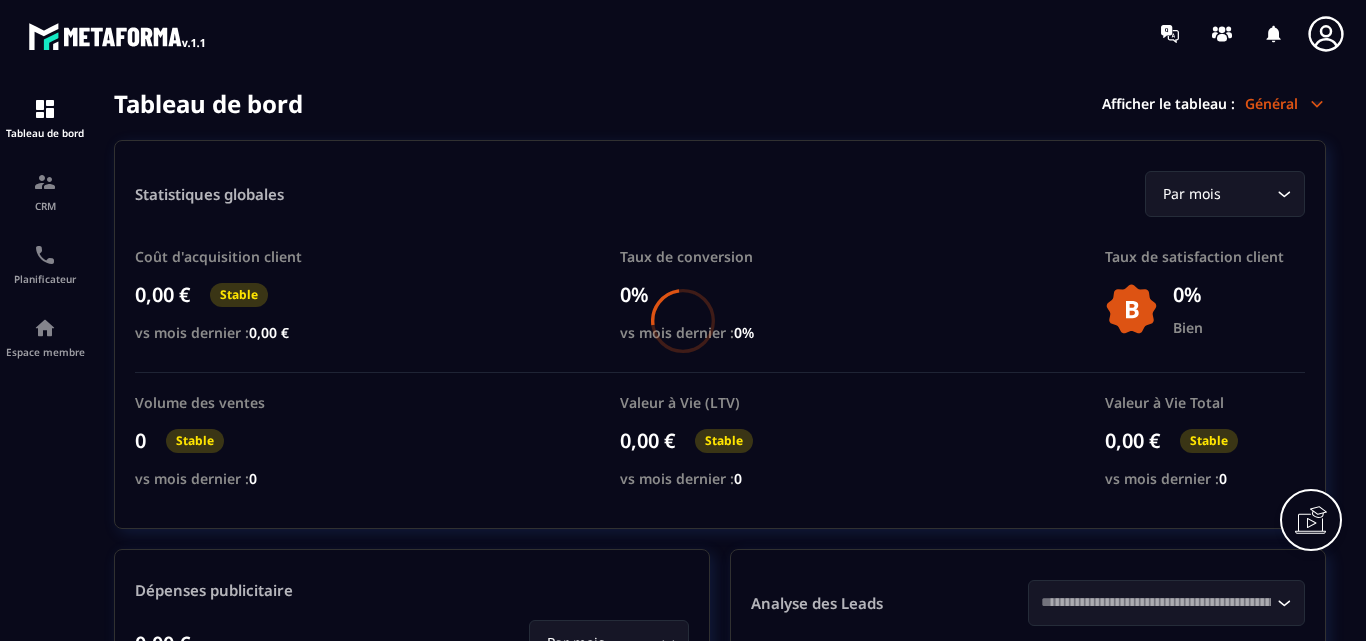 scroll, scrollTop: 0, scrollLeft: 0, axis: both 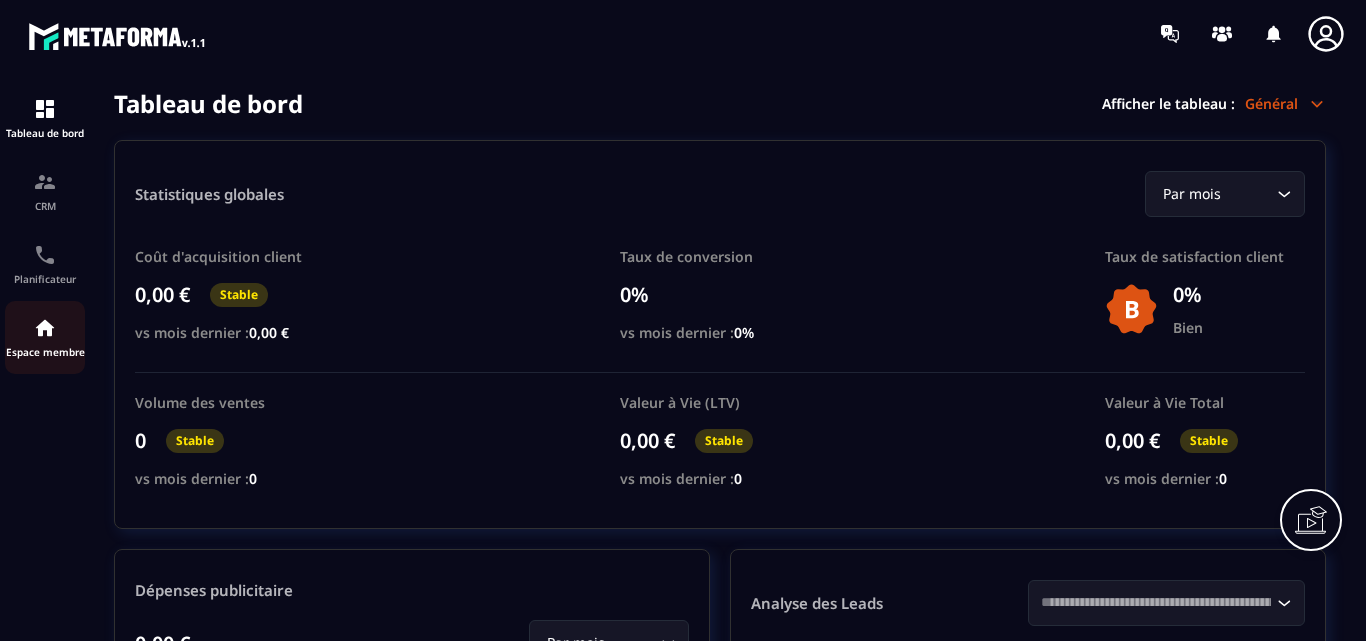 click at bounding box center (45, 328) 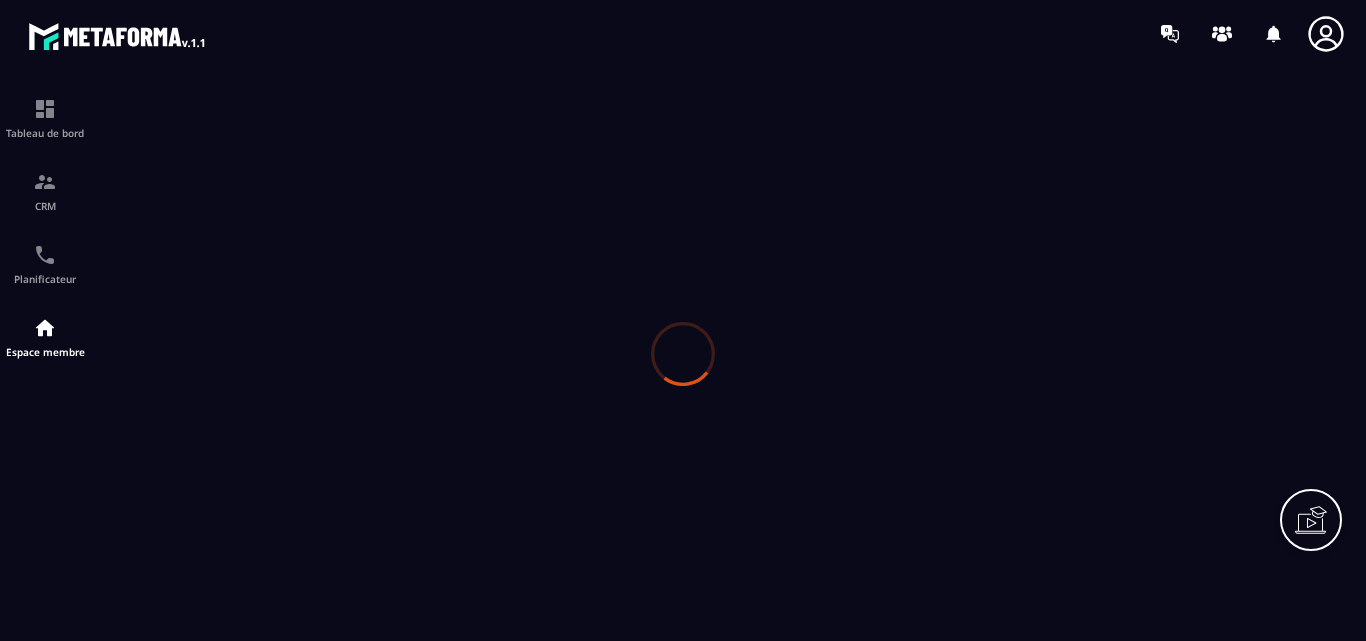 scroll, scrollTop: 0, scrollLeft: 0, axis: both 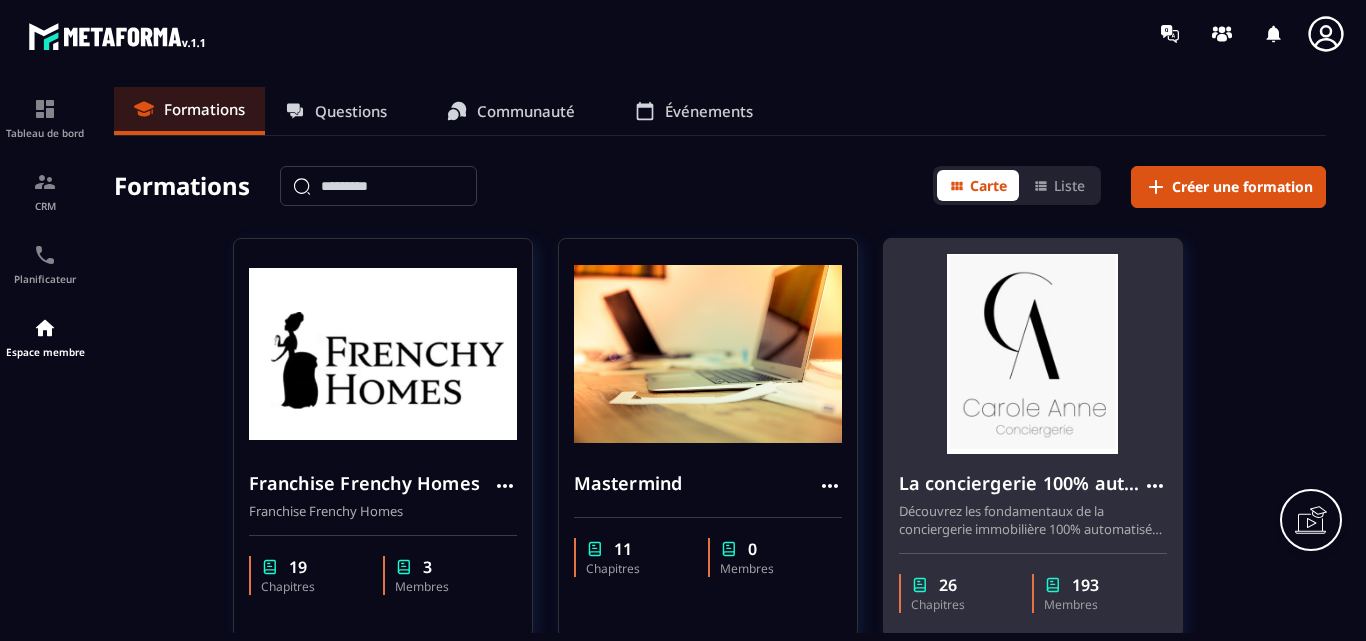 click at bounding box center (1033, 354) 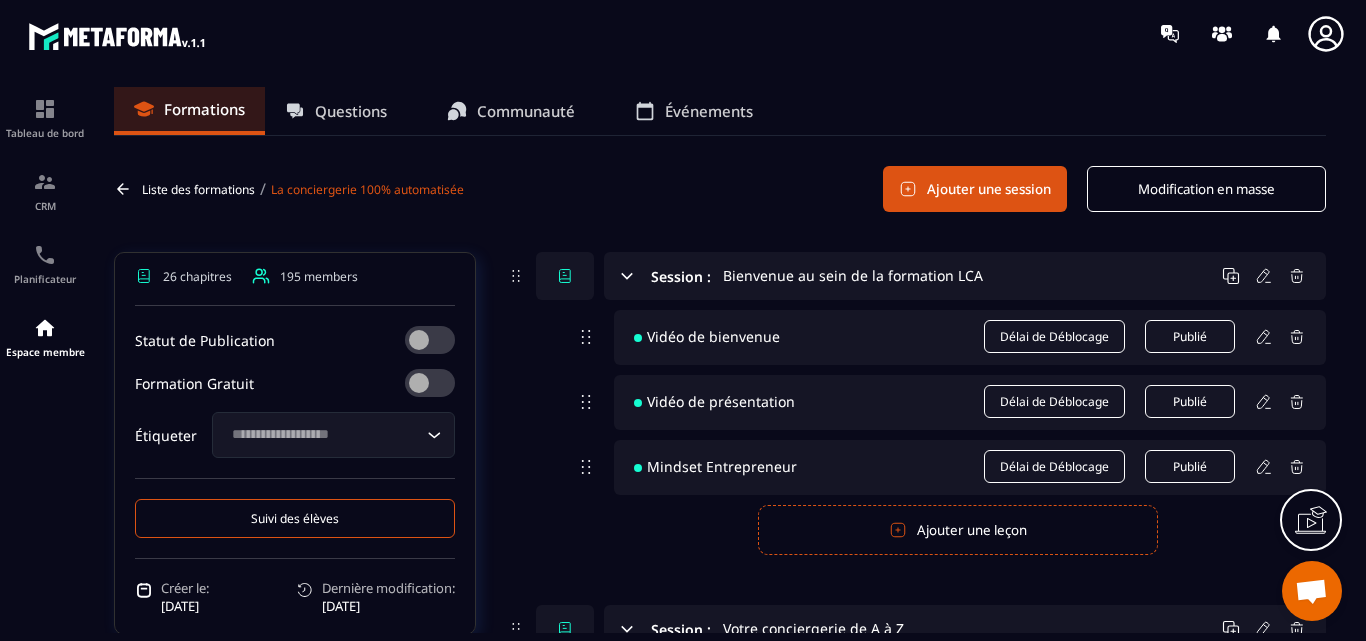 scroll, scrollTop: 756, scrollLeft: 0, axis: vertical 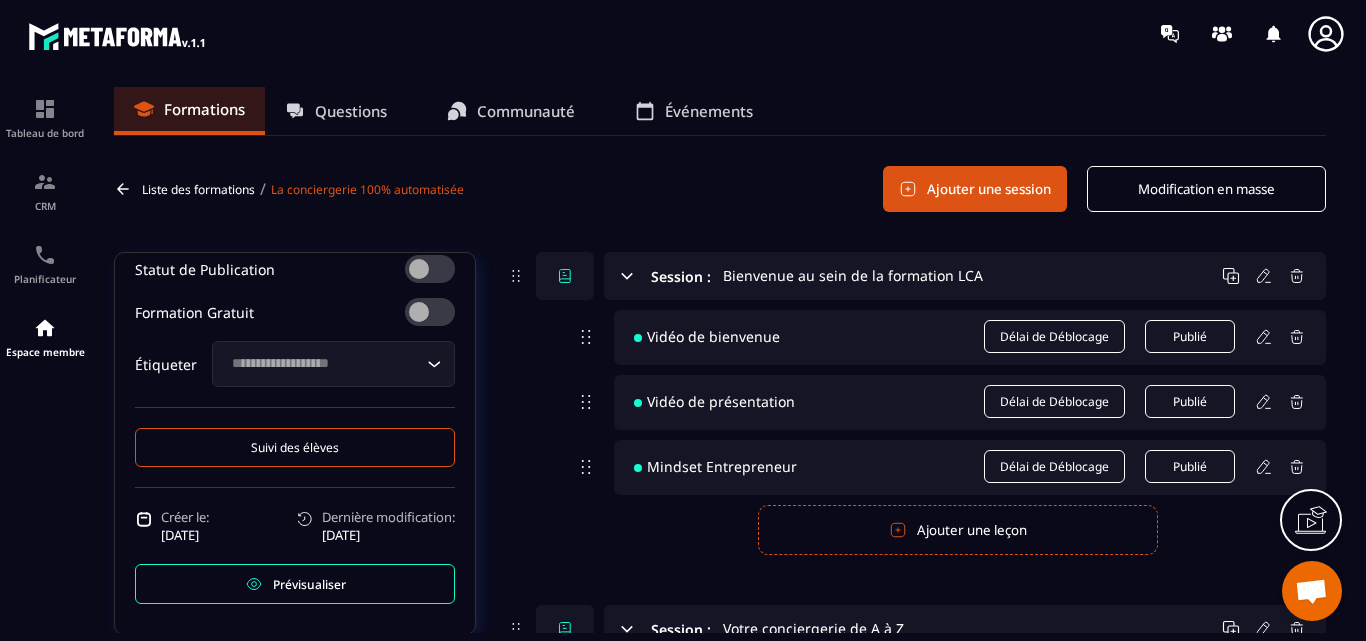 click on "Suivi des élèves" at bounding box center (295, 447) 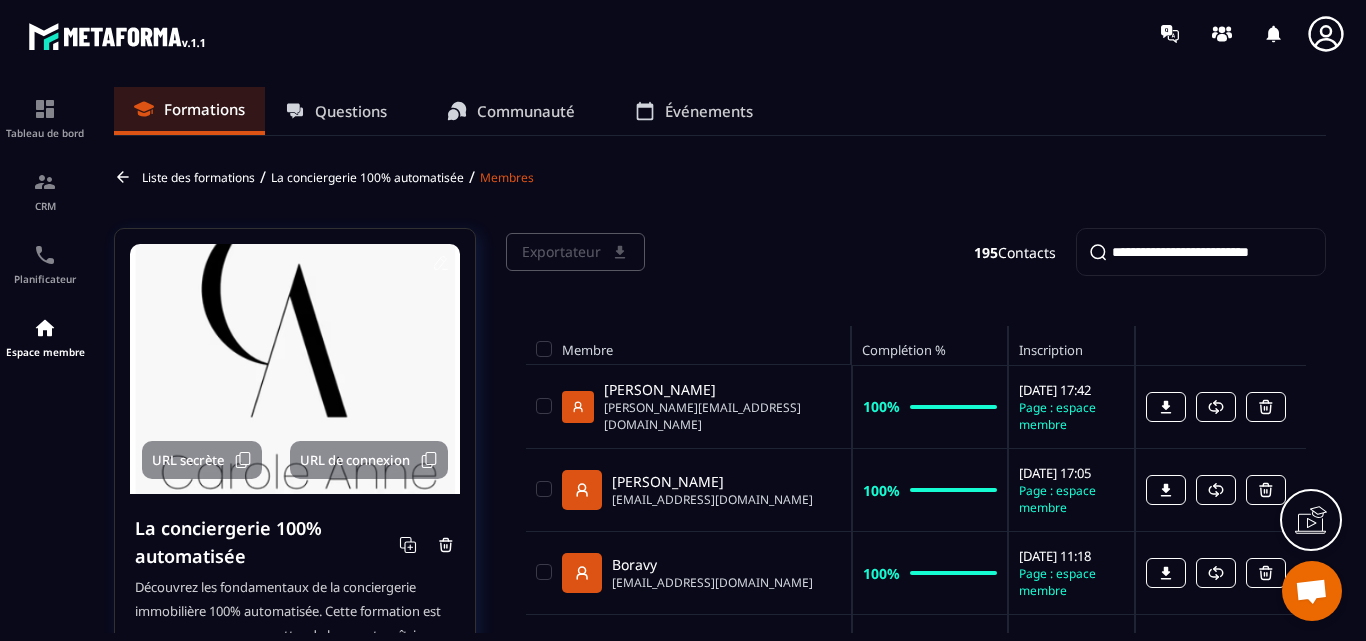 click at bounding box center (1201, 252) 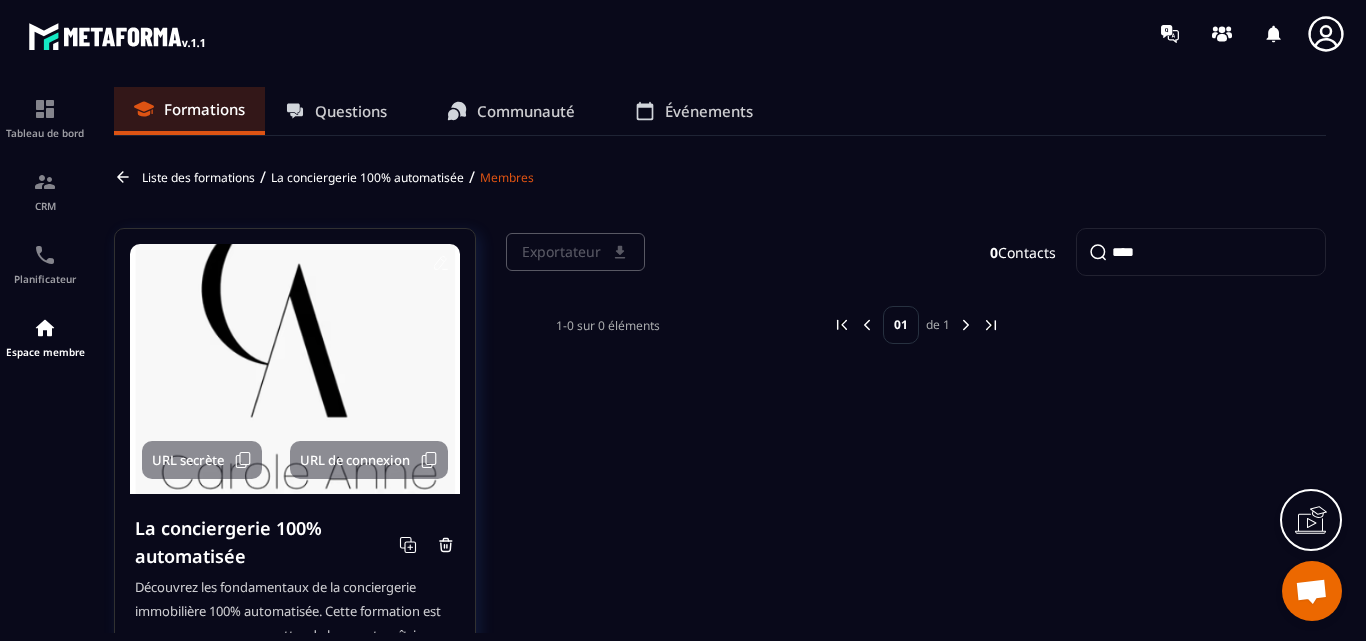 drag, startPoint x: 1157, startPoint y: 259, endPoint x: 1094, endPoint y: 253, distance: 63.28507 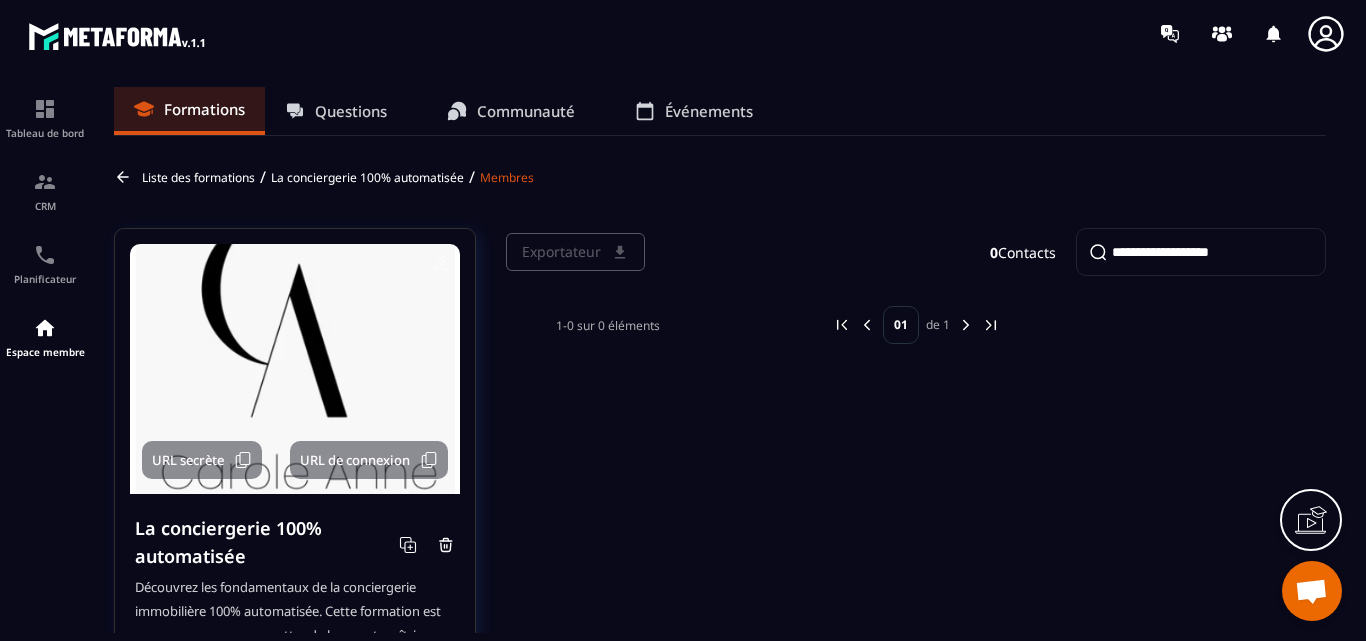 drag, startPoint x: 1257, startPoint y: 254, endPoint x: 1098, endPoint y: 245, distance: 159.25452 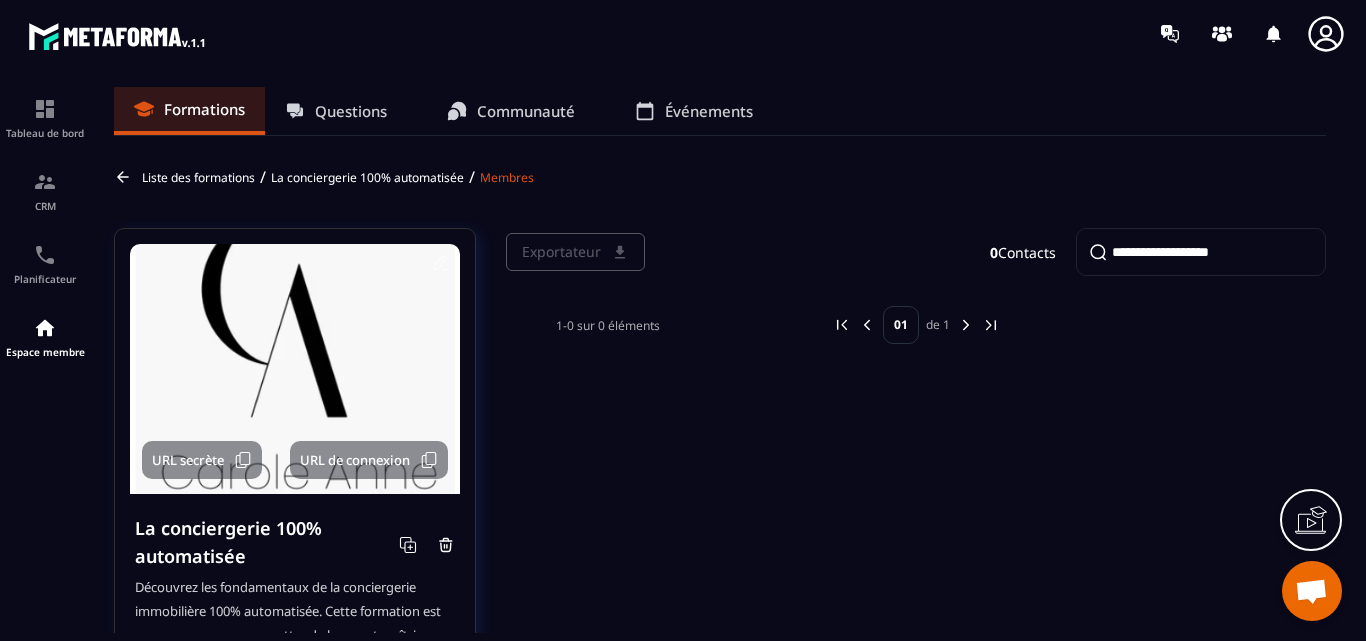 click on "**********" 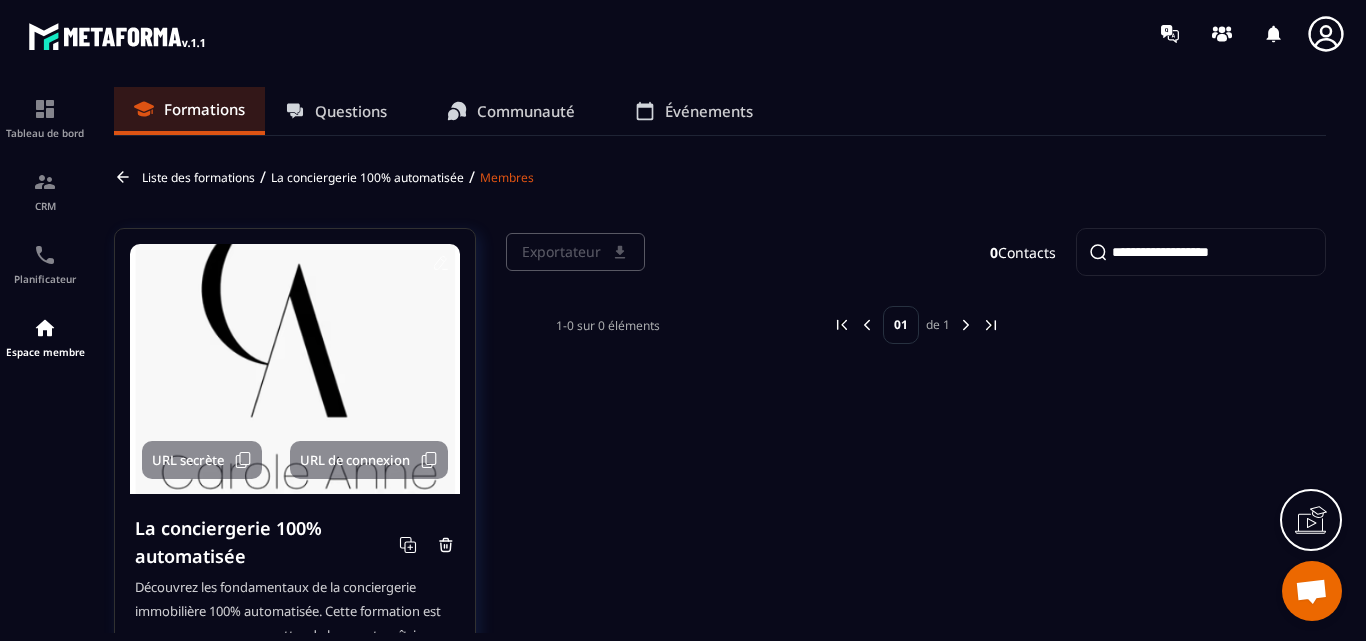 click on "**********" at bounding box center [1201, 252] 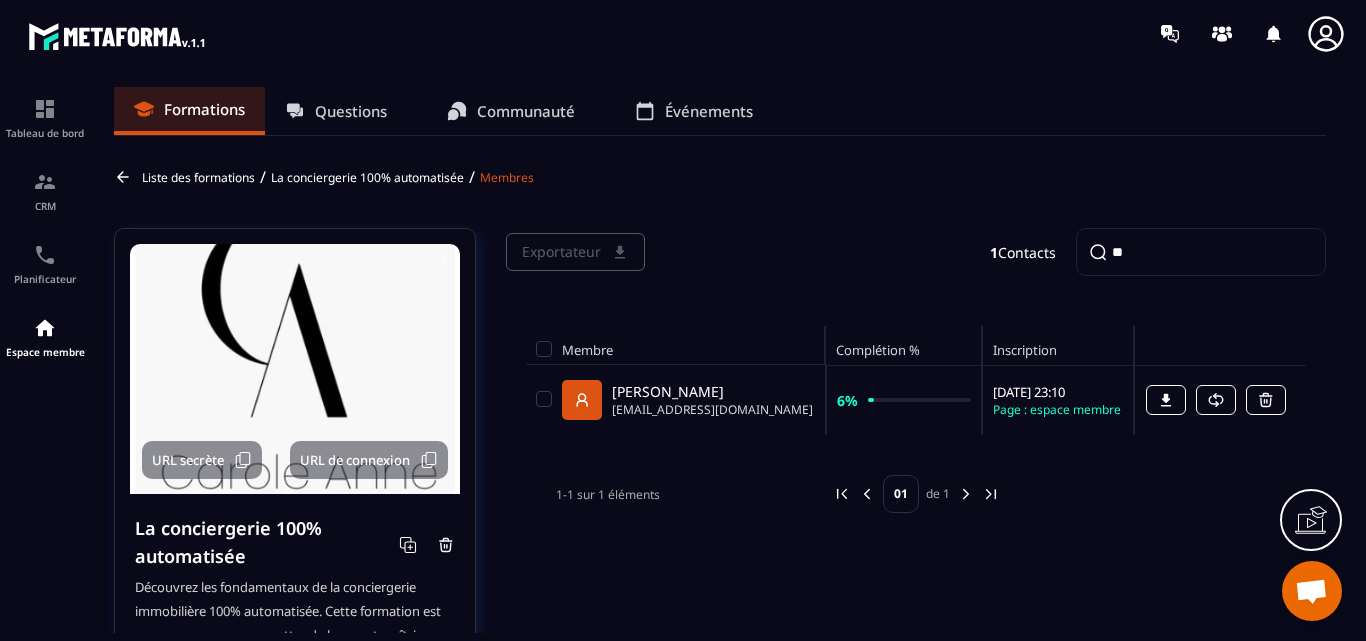 type on "*" 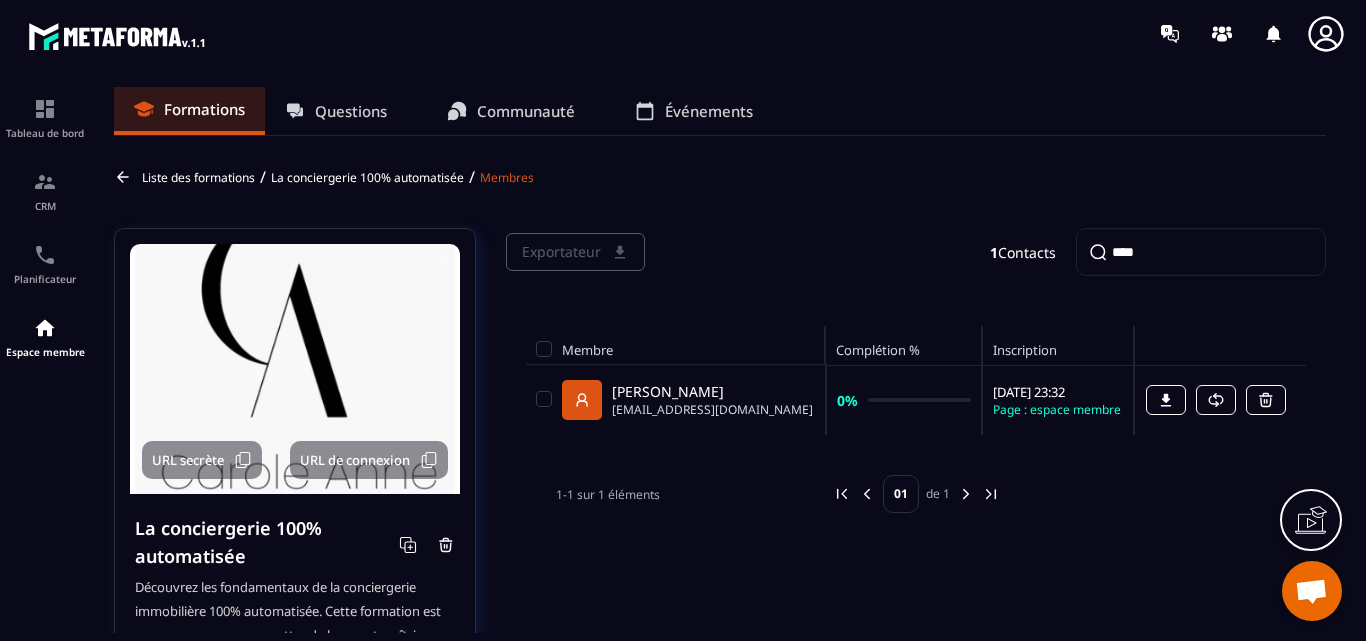 type on "****" 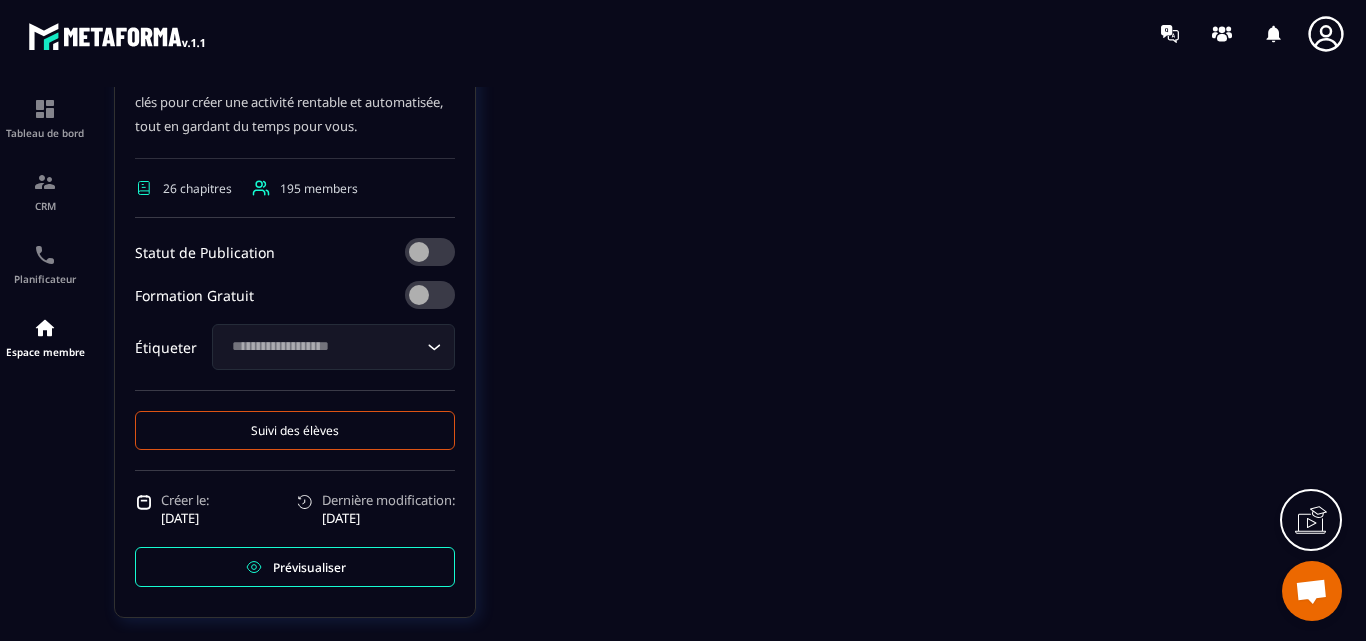 scroll, scrollTop: 760, scrollLeft: 0, axis: vertical 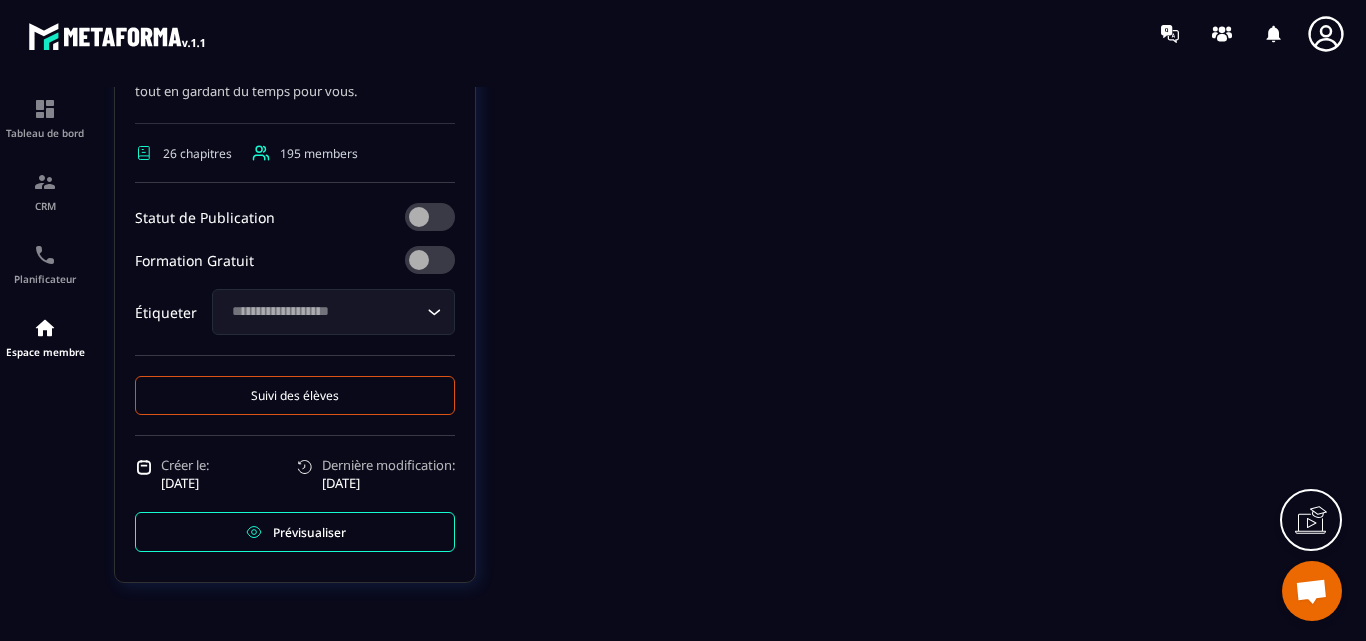 click on "Prévisualiser" at bounding box center [309, 532] 